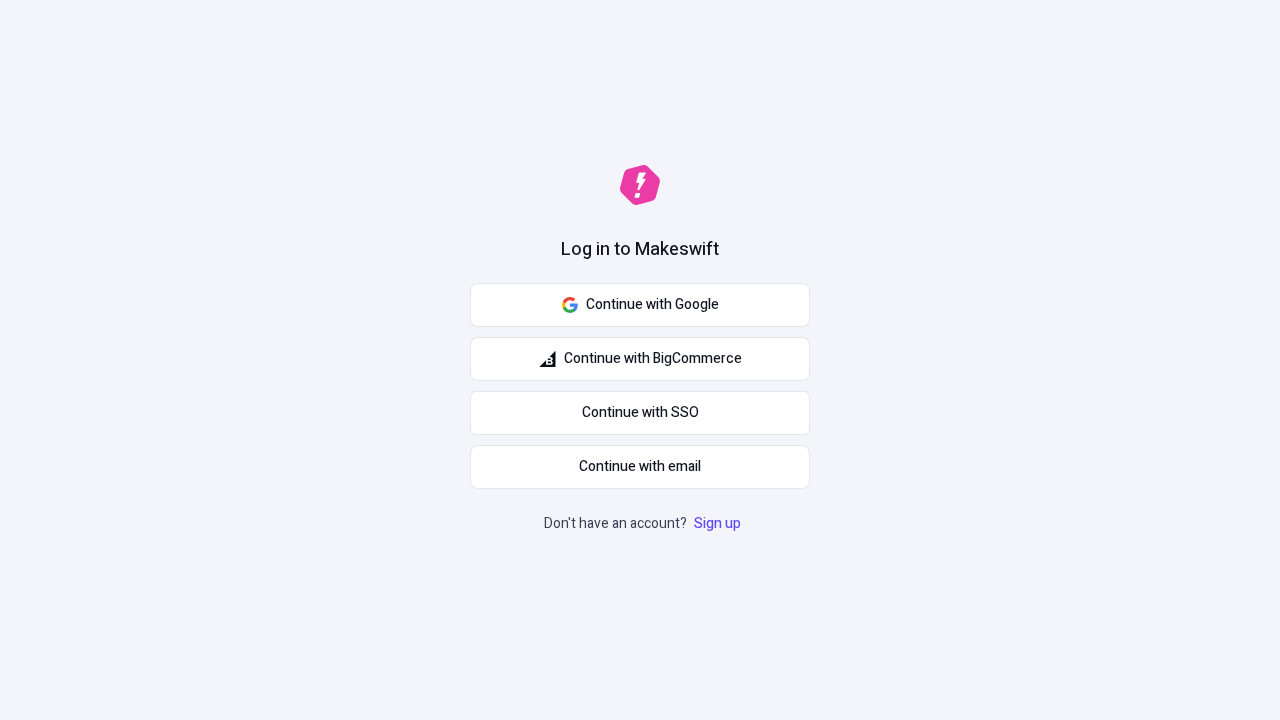 scroll, scrollTop: 0, scrollLeft: 0, axis: both 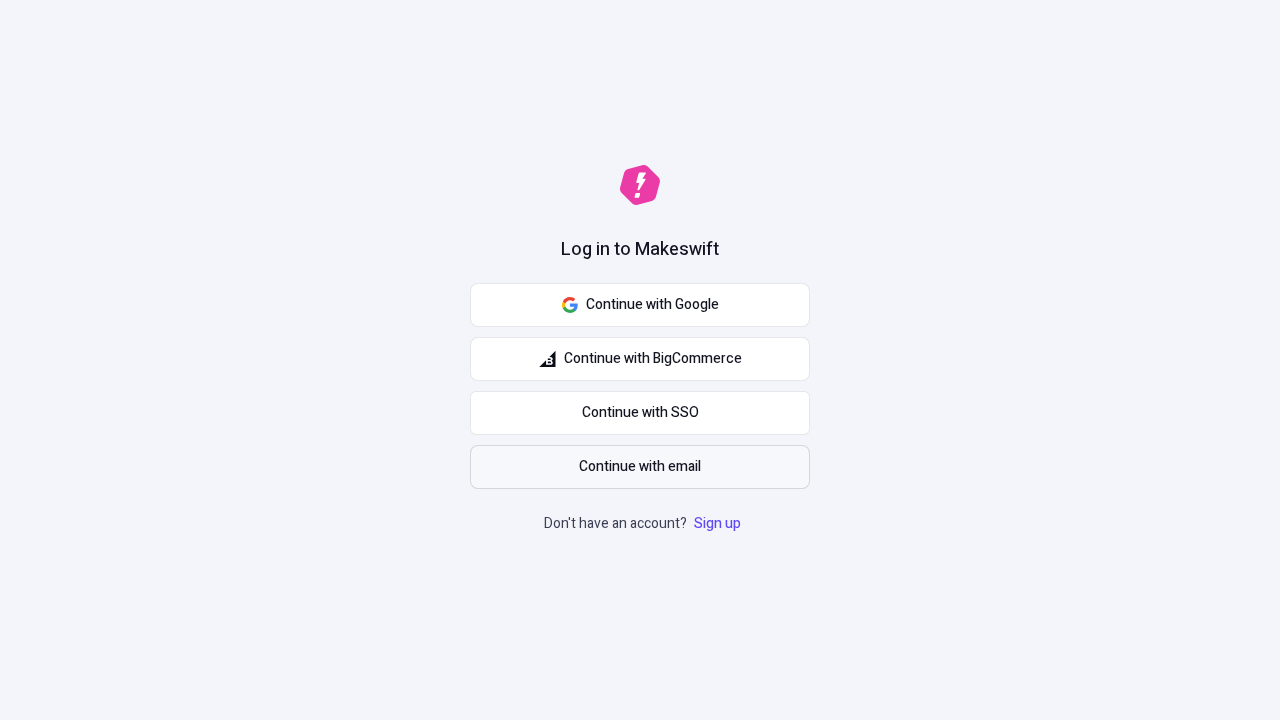 click on "Continue with email" at bounding box center (640, 467) 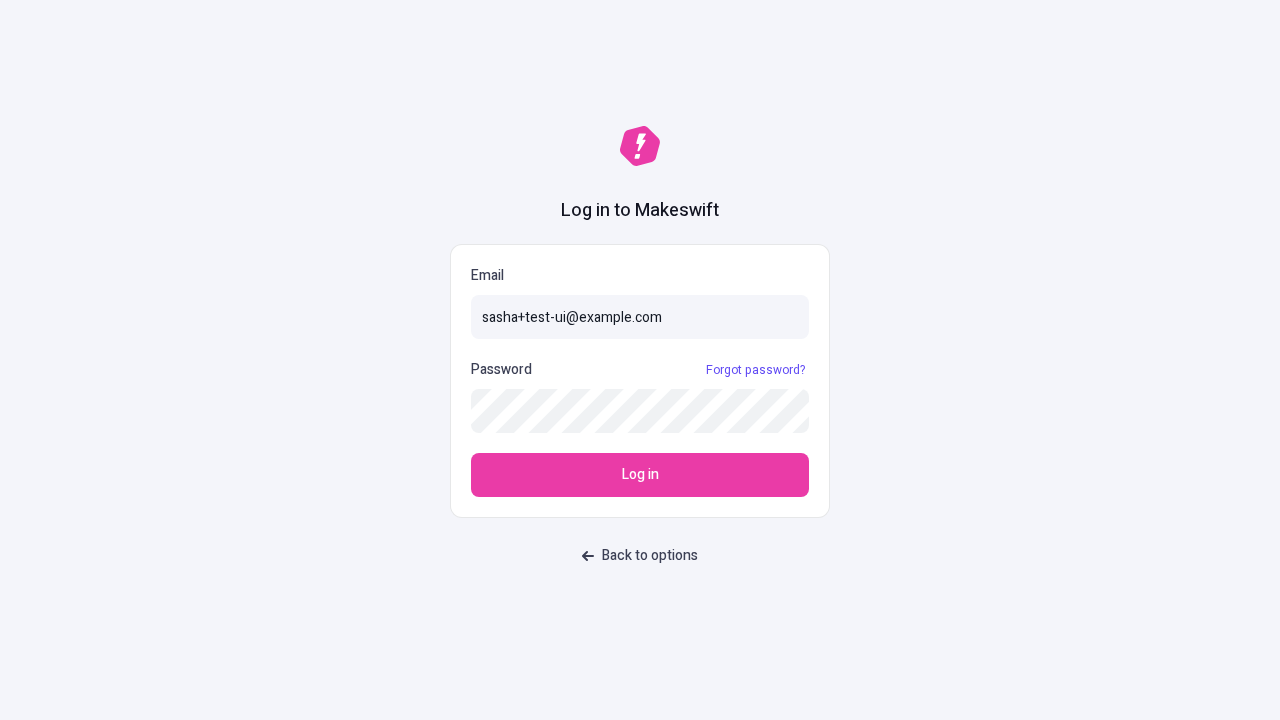 type on "sasha+test-ui@makeswift.com" 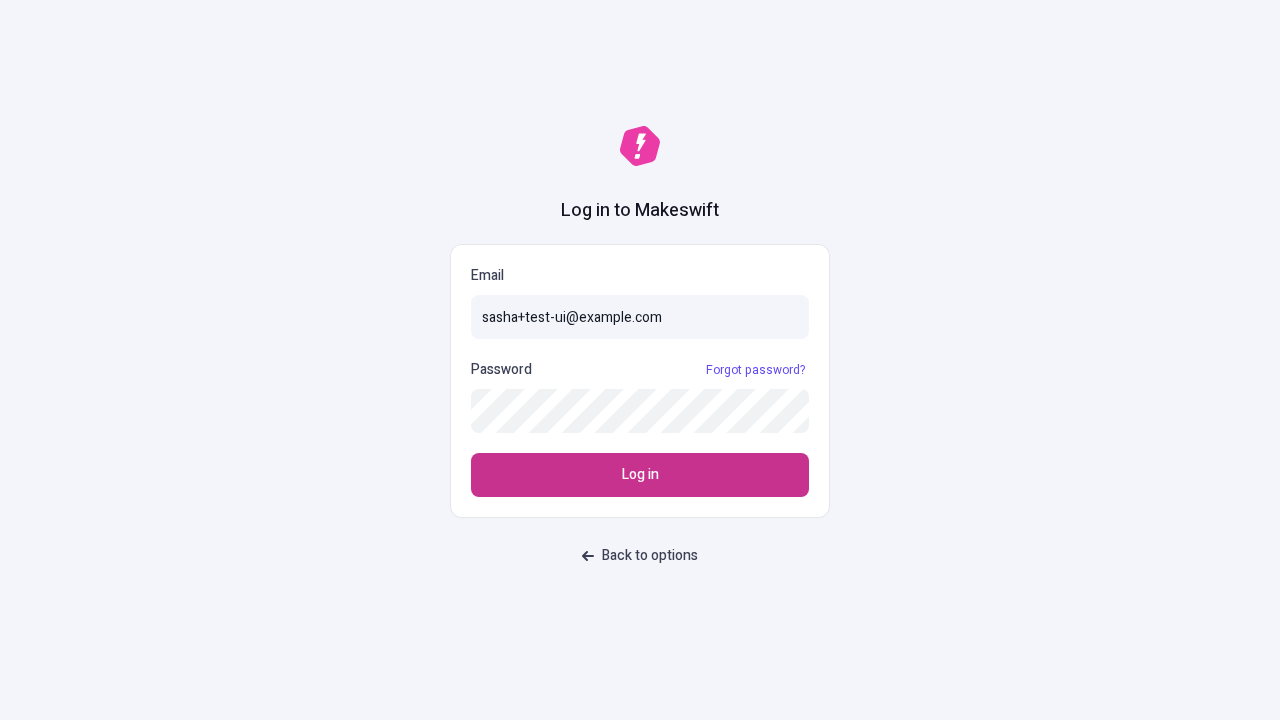 click on "Log in" at bounding box center (640, 475) 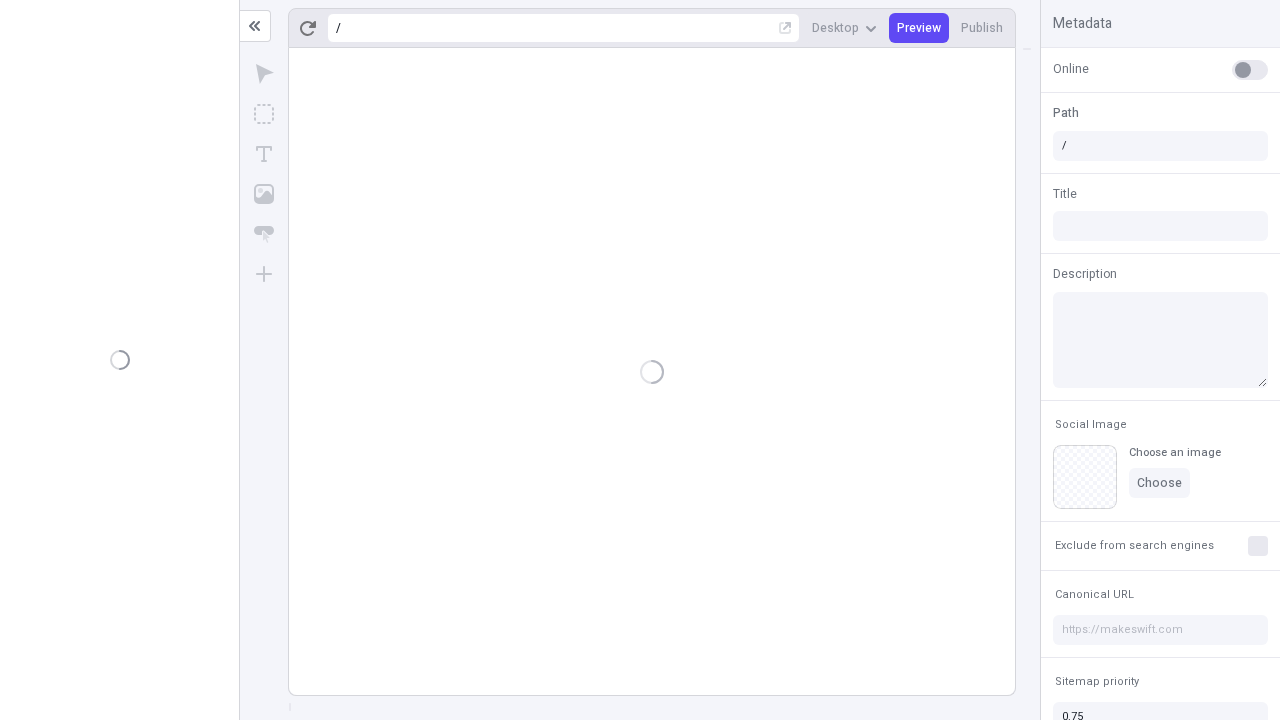 scroll, scrollTop: 0, scrollLeft: 0, axis: both 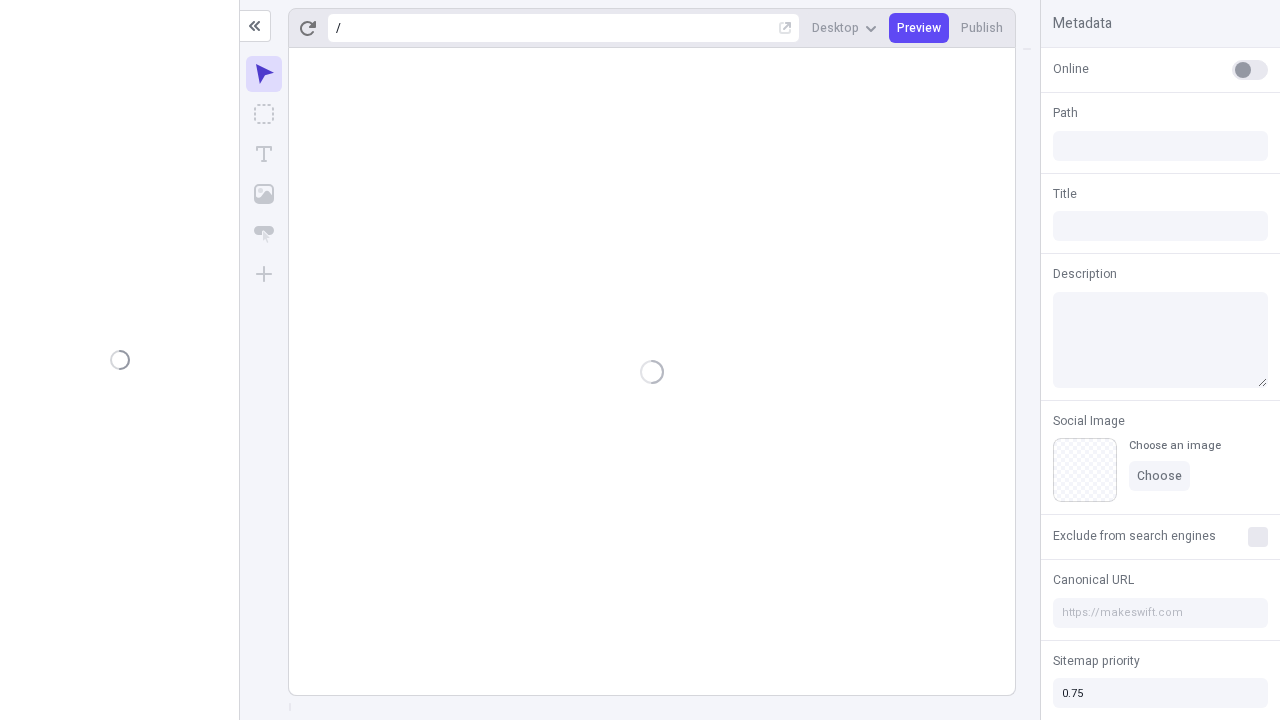 type on "/deep-link-abscido" 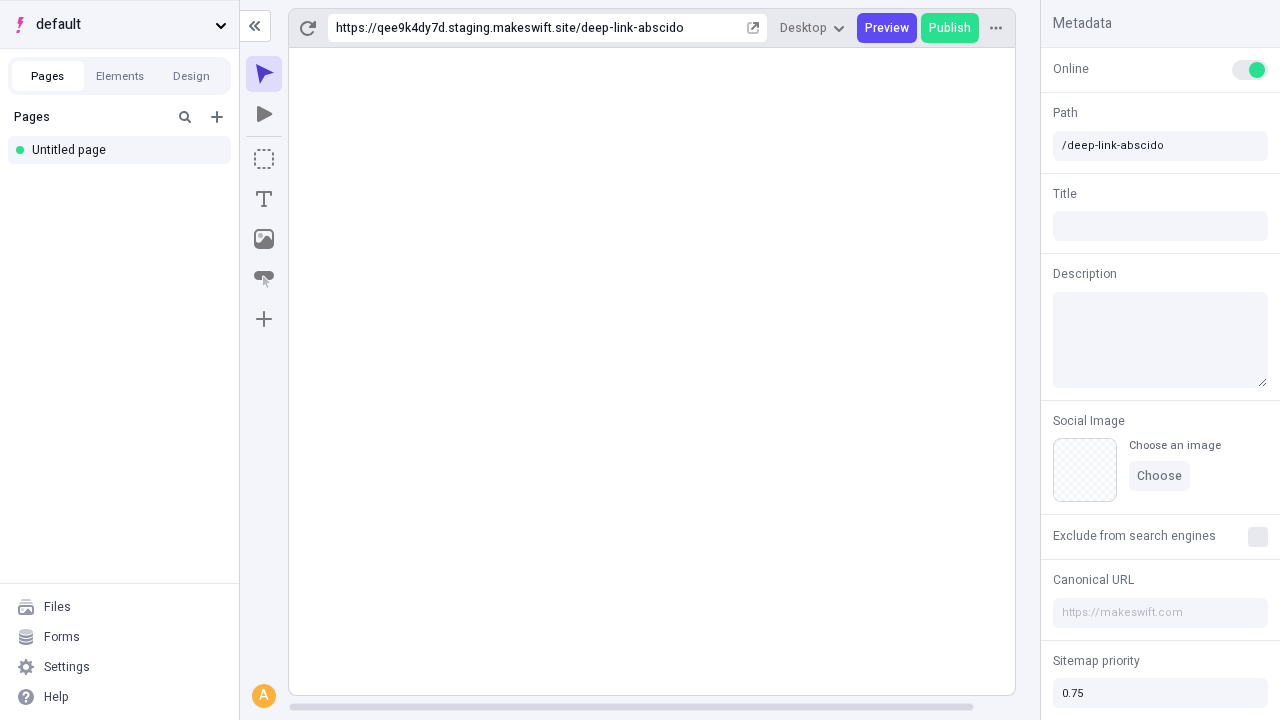 click on "default" at bounding box center [121, 25] 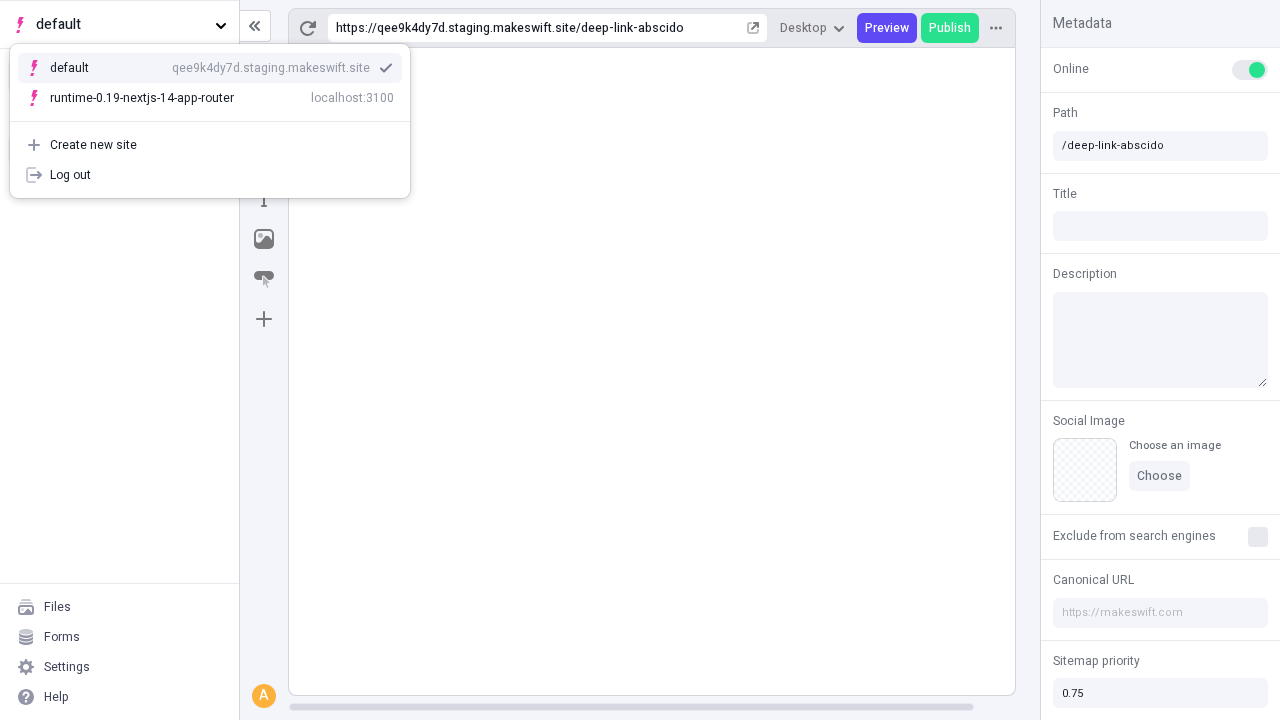 click on "qee9k4dy7d.staging.makeswift.site" at bounding box center [271, 68] 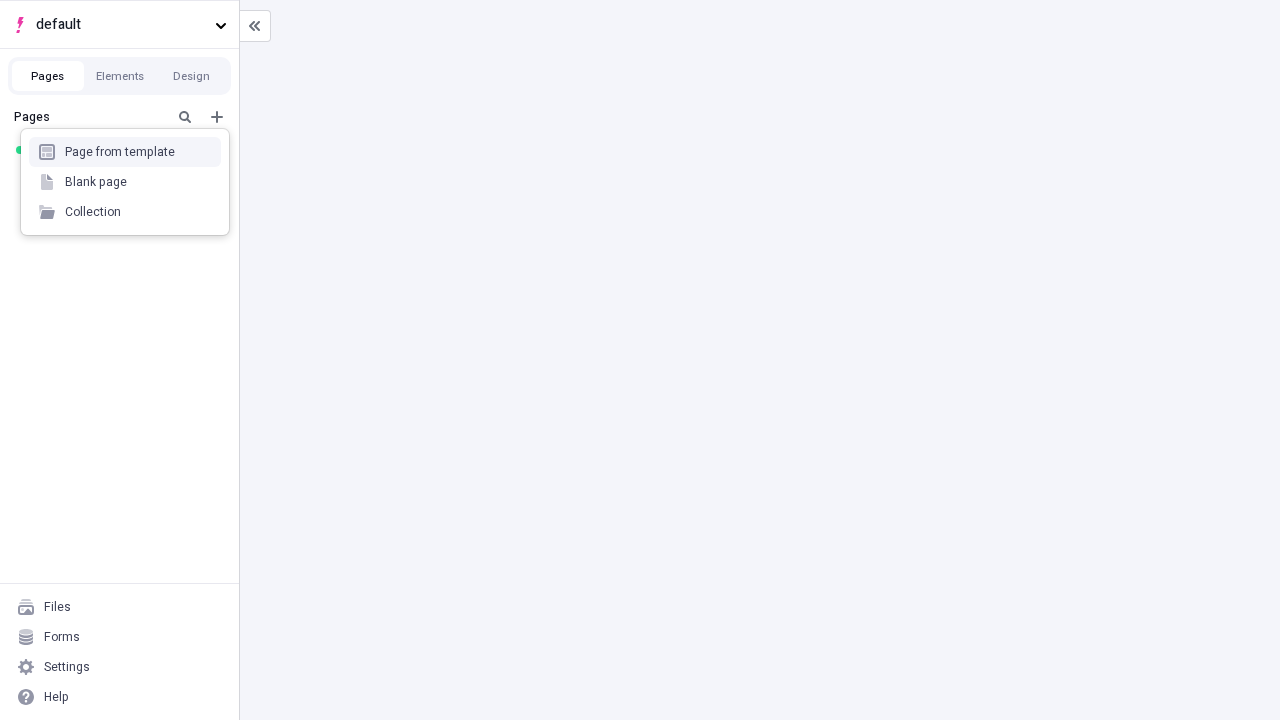 click on "Blank page" at bounding box center (125, 182) 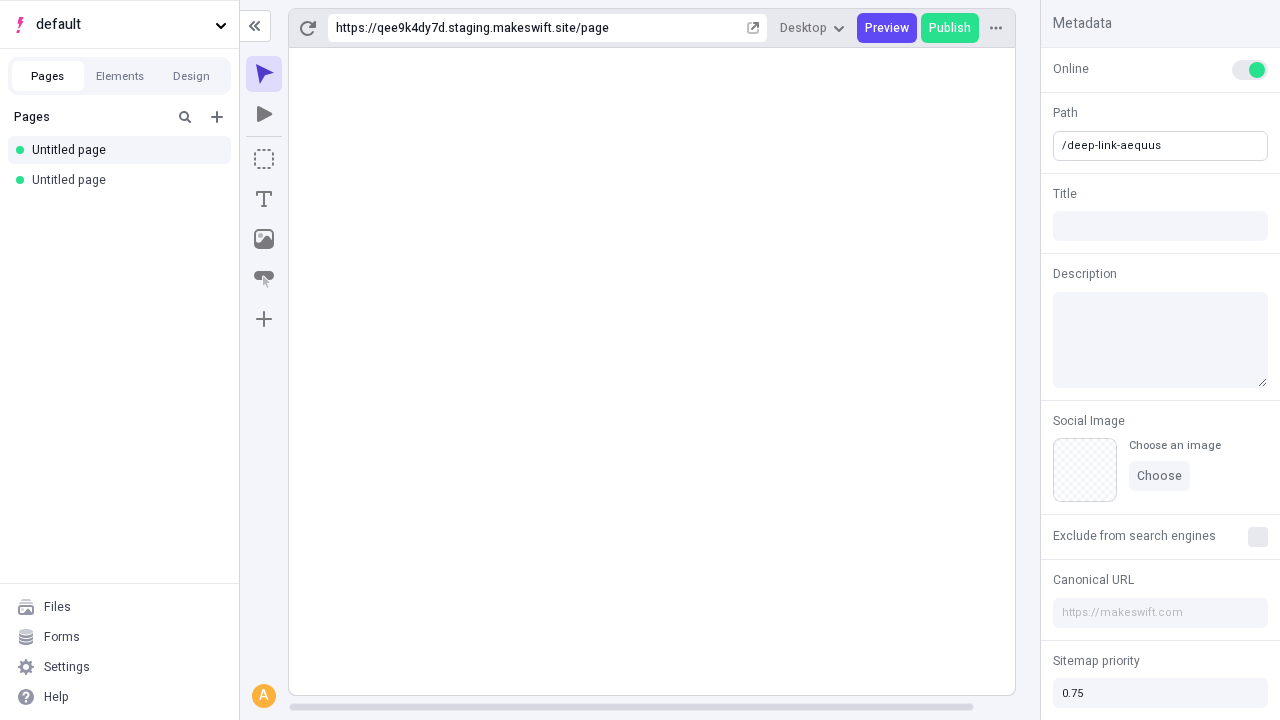 type on "/deep-link-aequus" 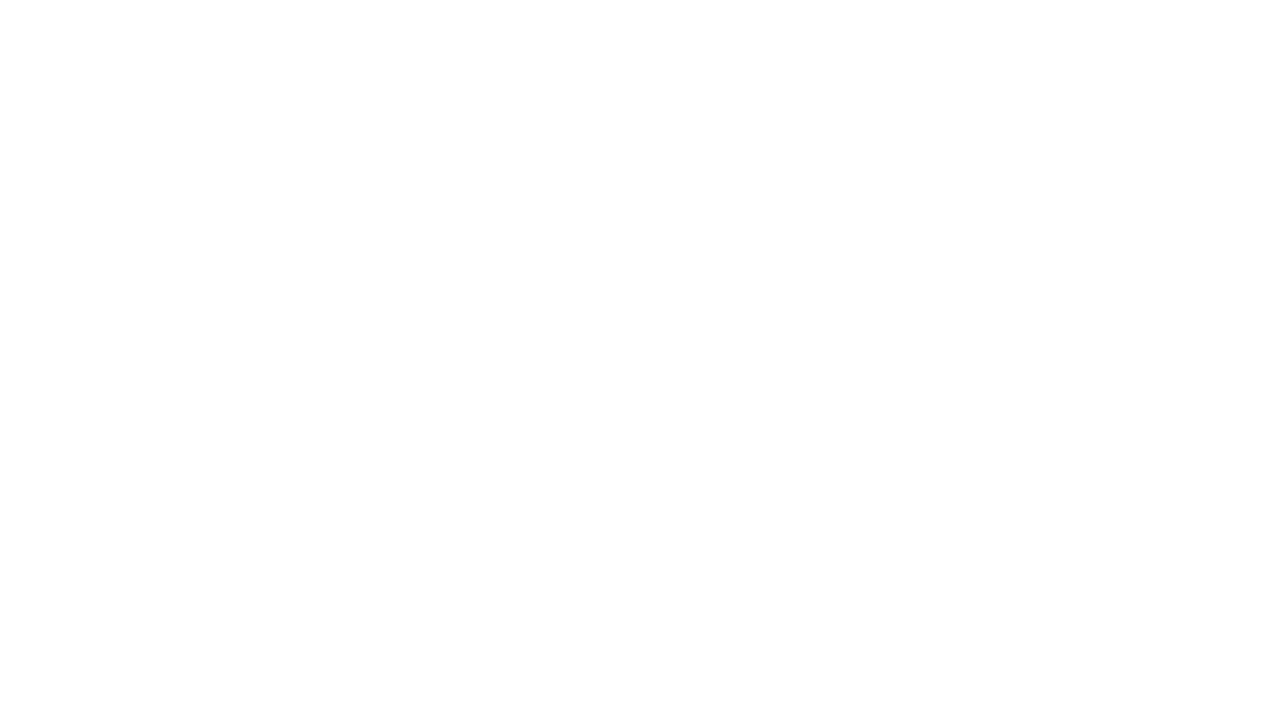 scroll, scrollTop: 0, scrollLeft: 0, axis: both 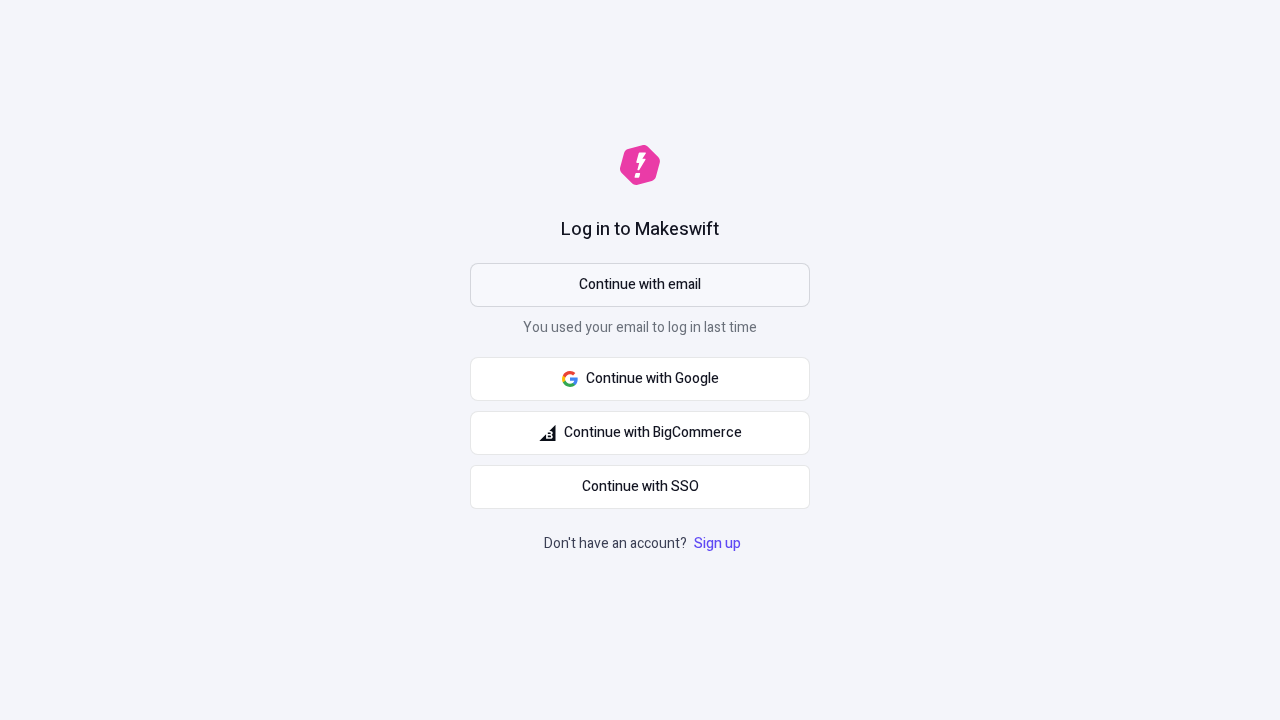 click on "Continue with email" at bounding box center [640, 285] 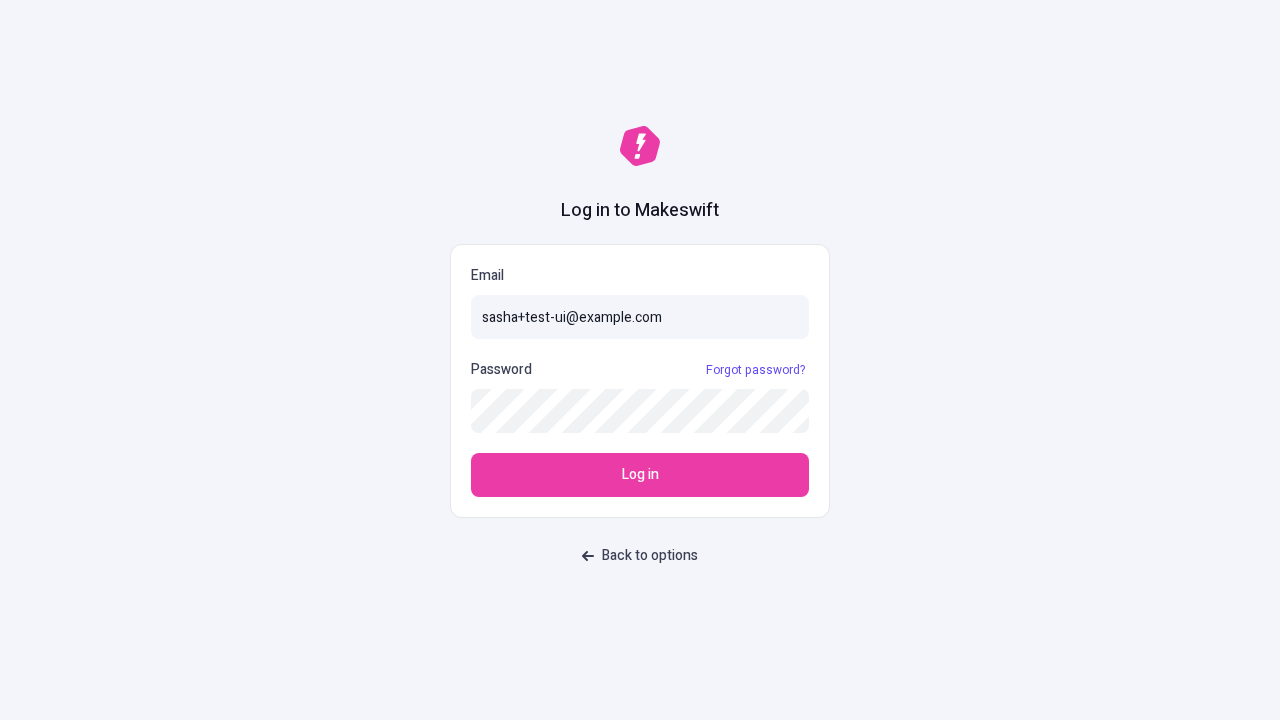 type on "sasha+test-ui@example.com" 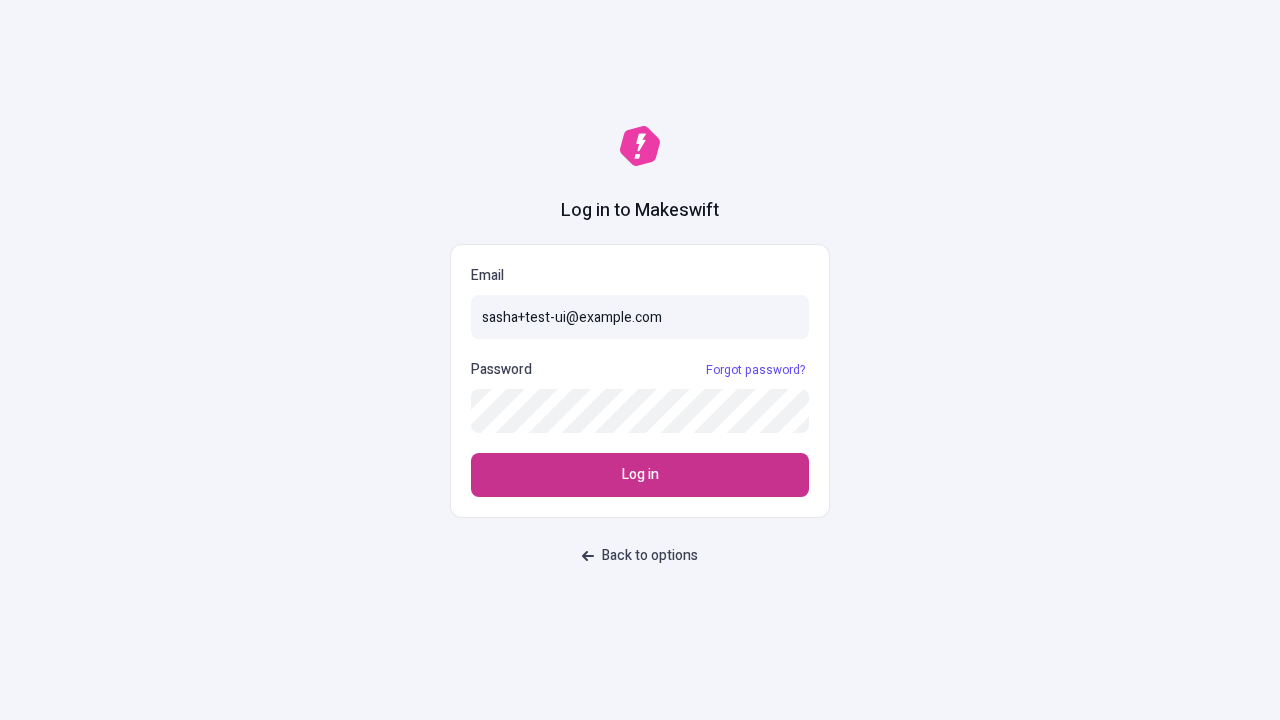 click on "Log in" at bounding box center [640, 475] 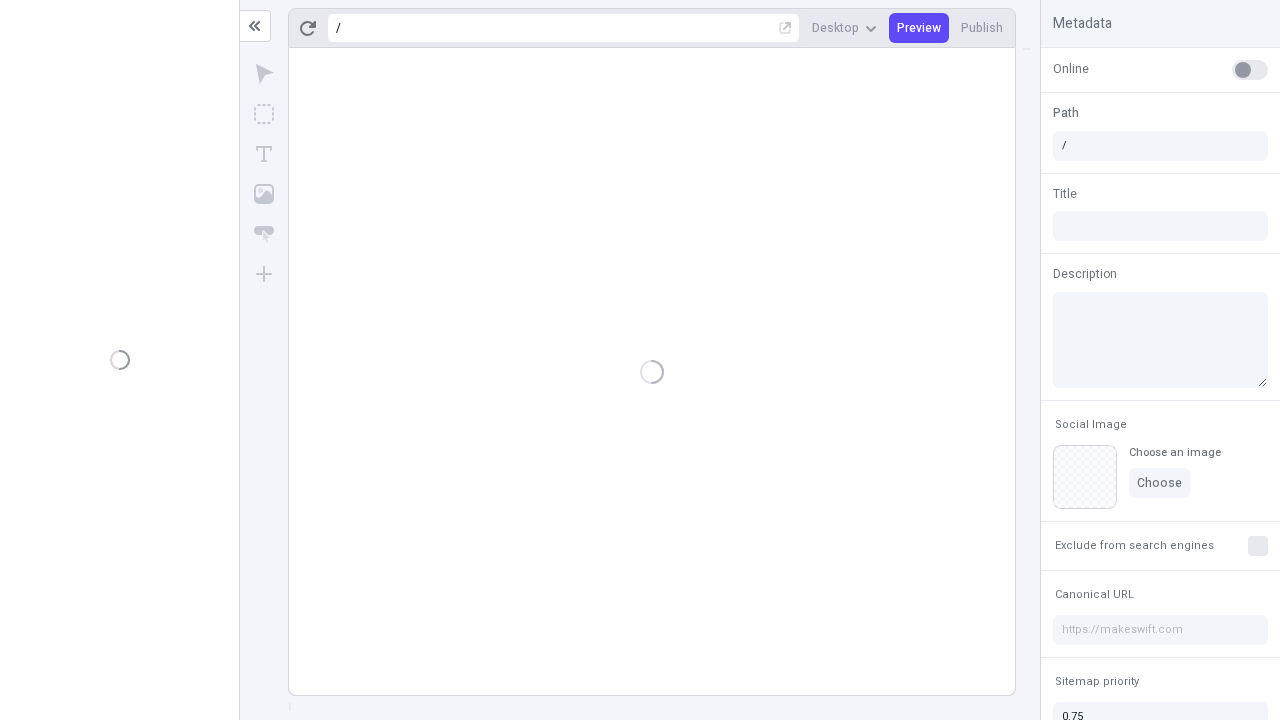 scroll, scrollTop: 0, scrollLeft: 0, axis: both 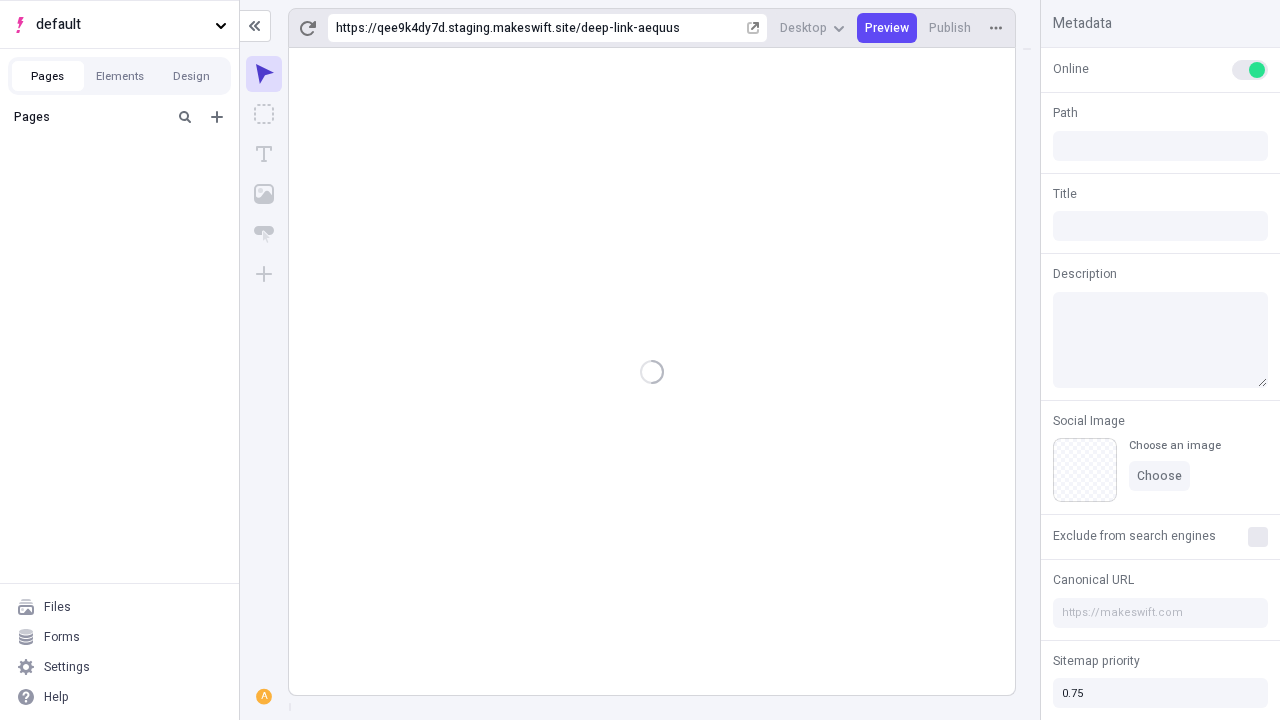 type on "/deep-link-aequus" 